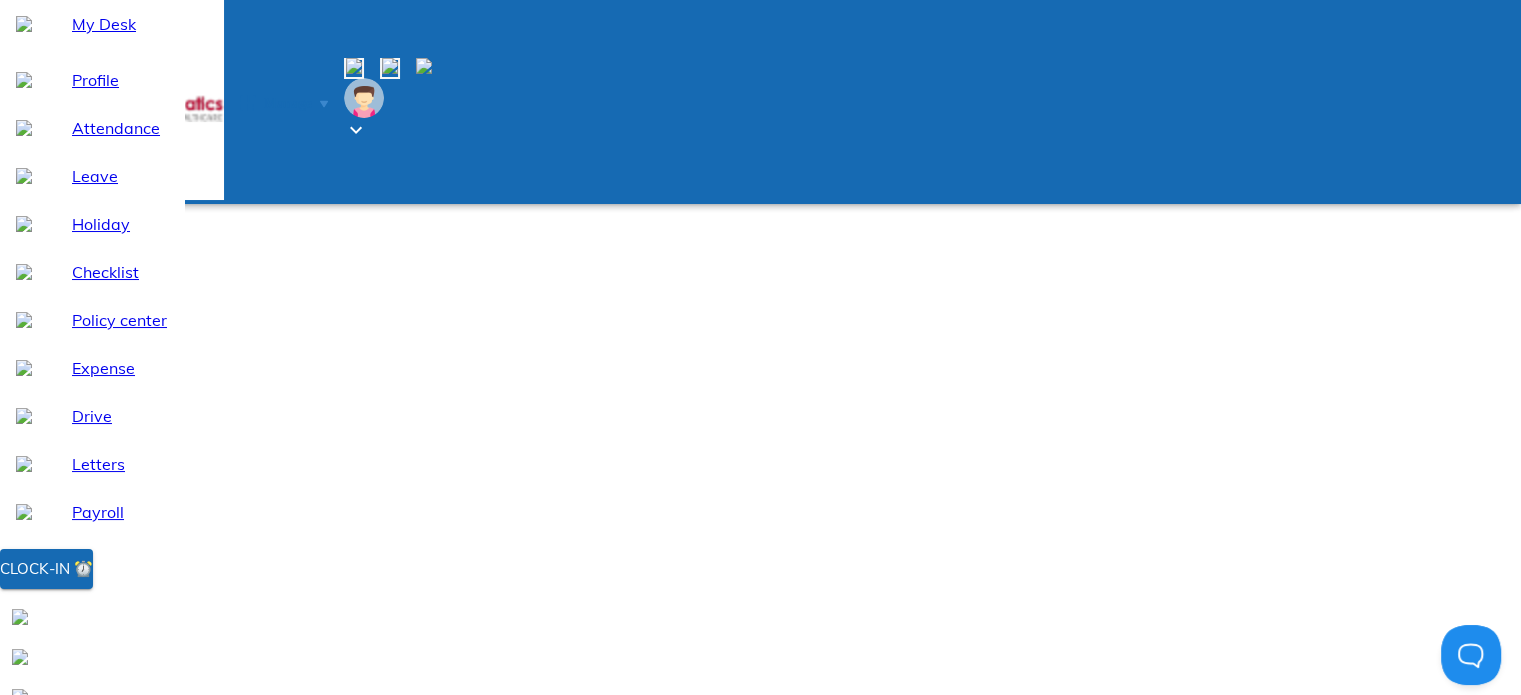scroll, scrollTop: 0, scrollLeft: 0, axis: both 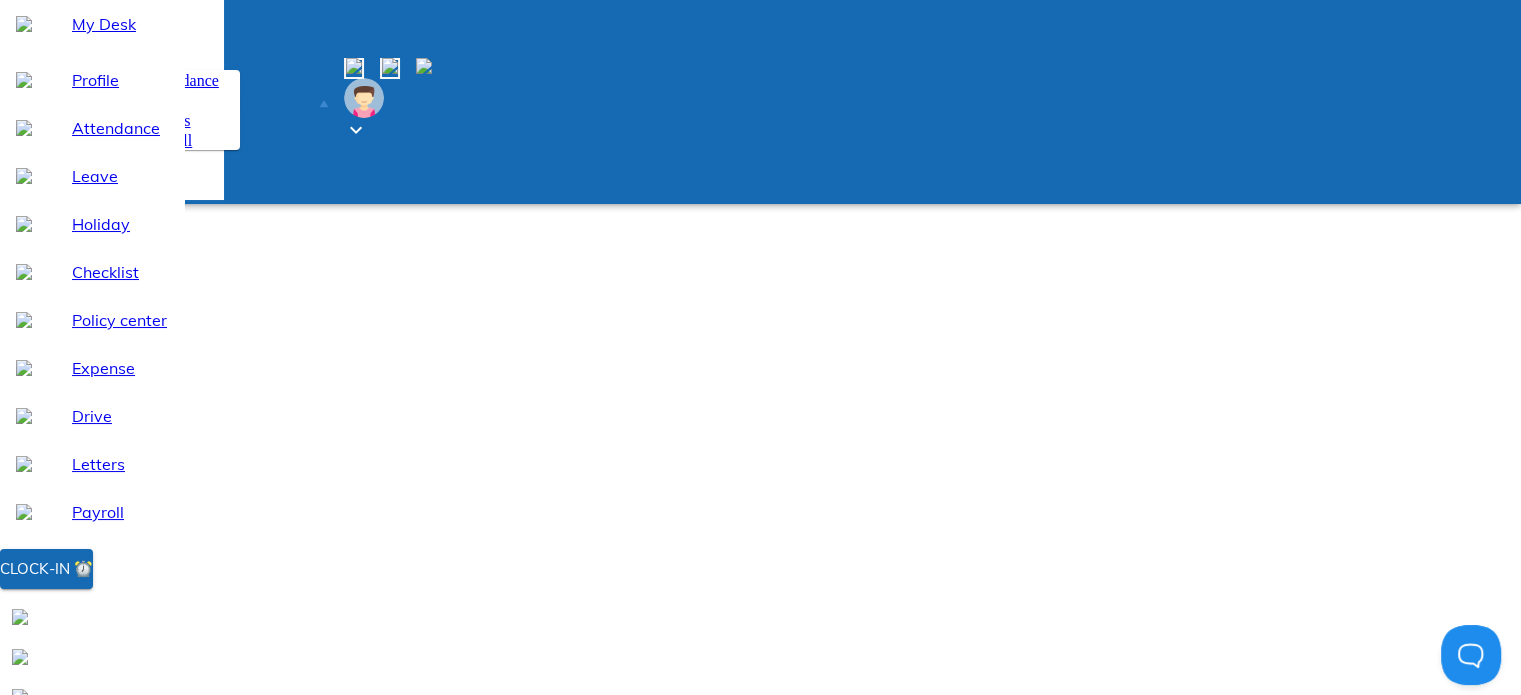 click at bounding box center (138, 138) 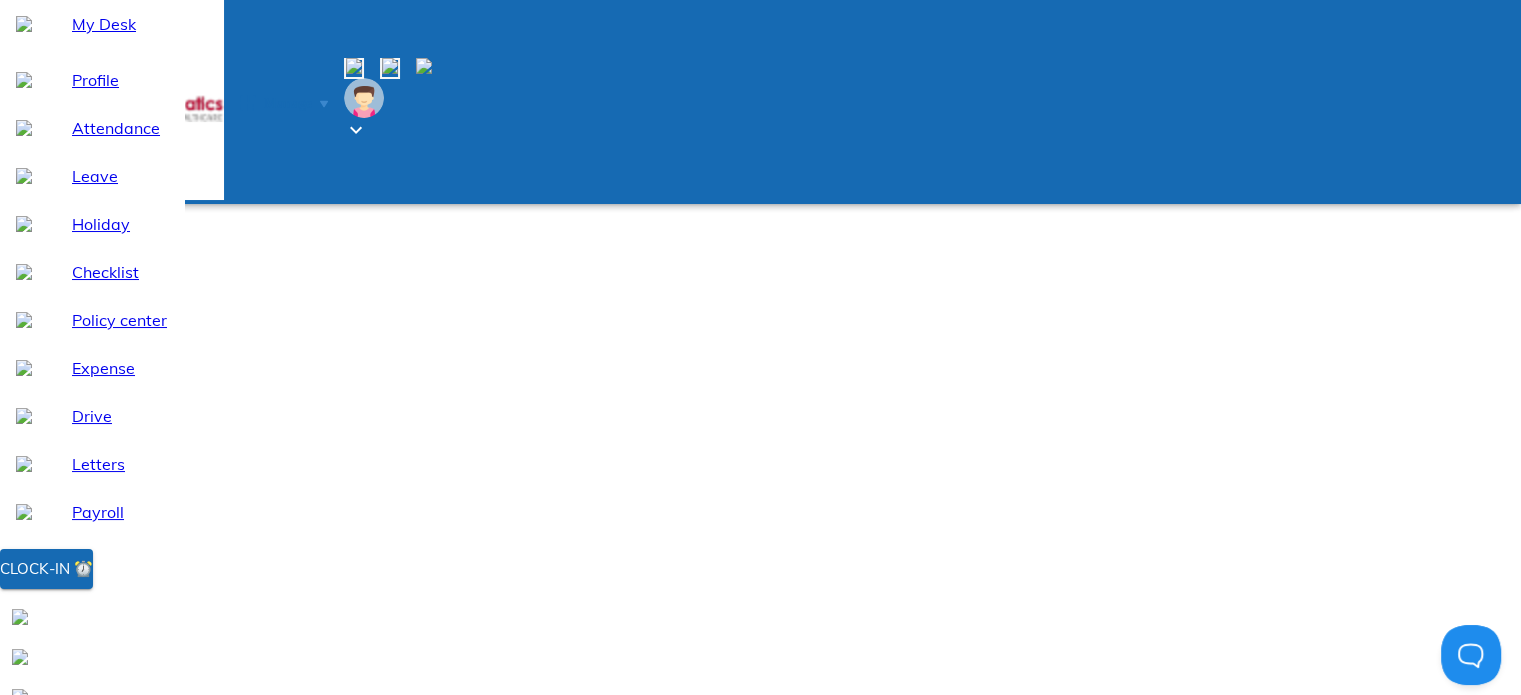 click on "Payroll dashboard" at bounding box center (321, 820) 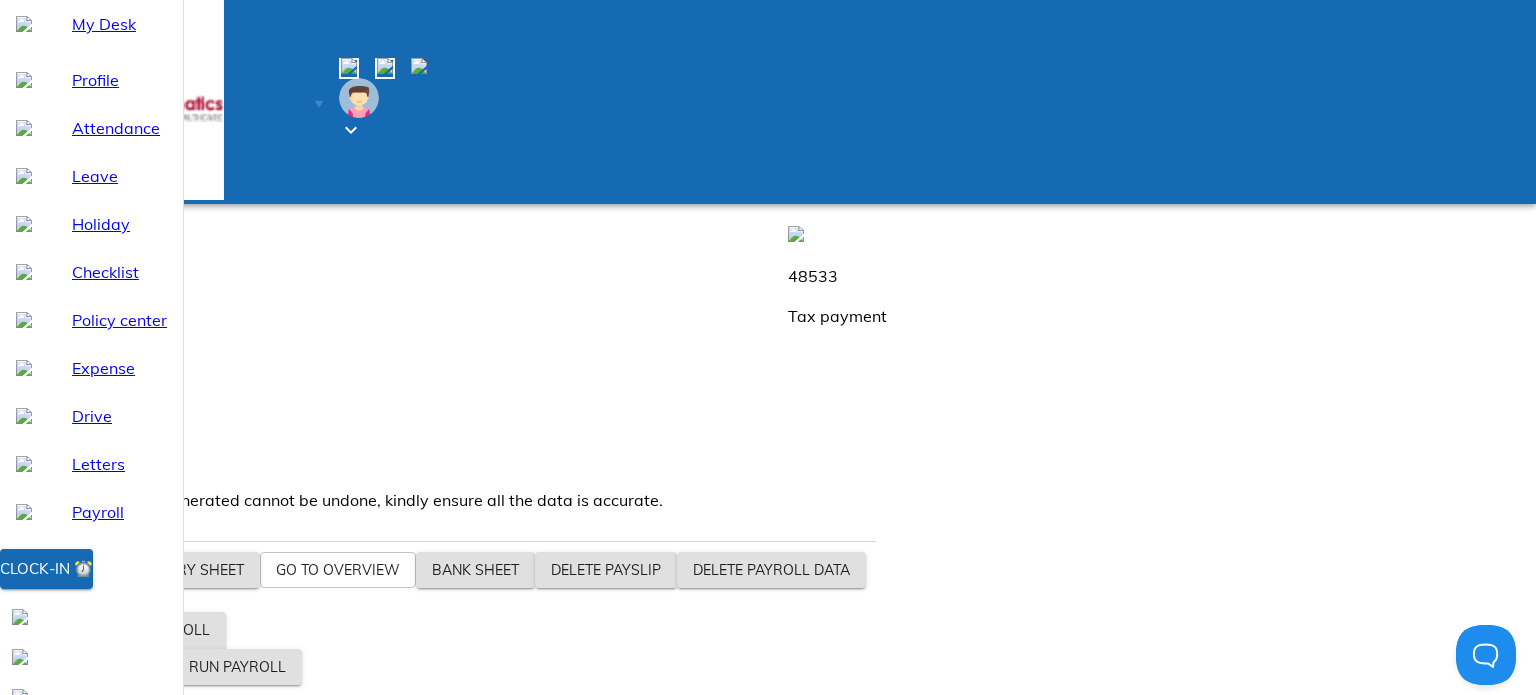 click on "Employee Payroll Details" at bounding box center [119, 820] 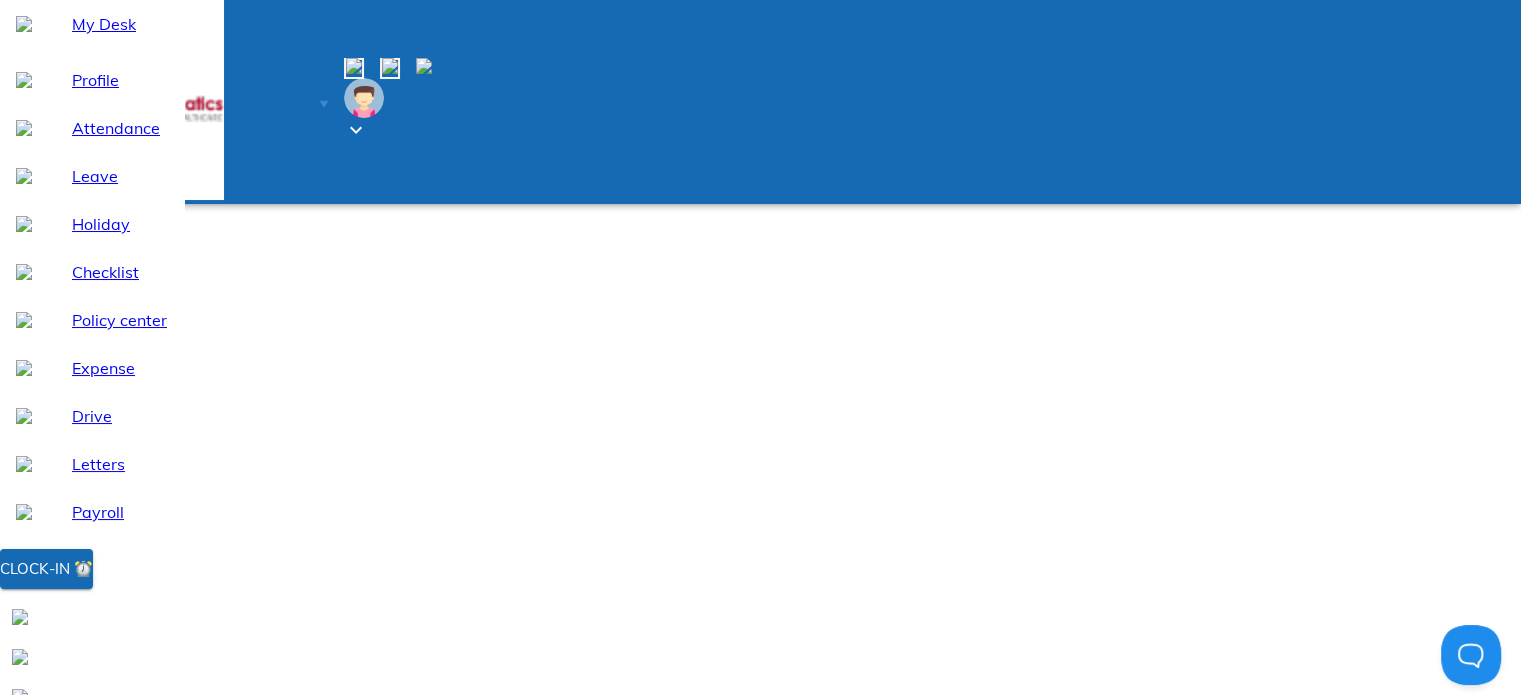 click 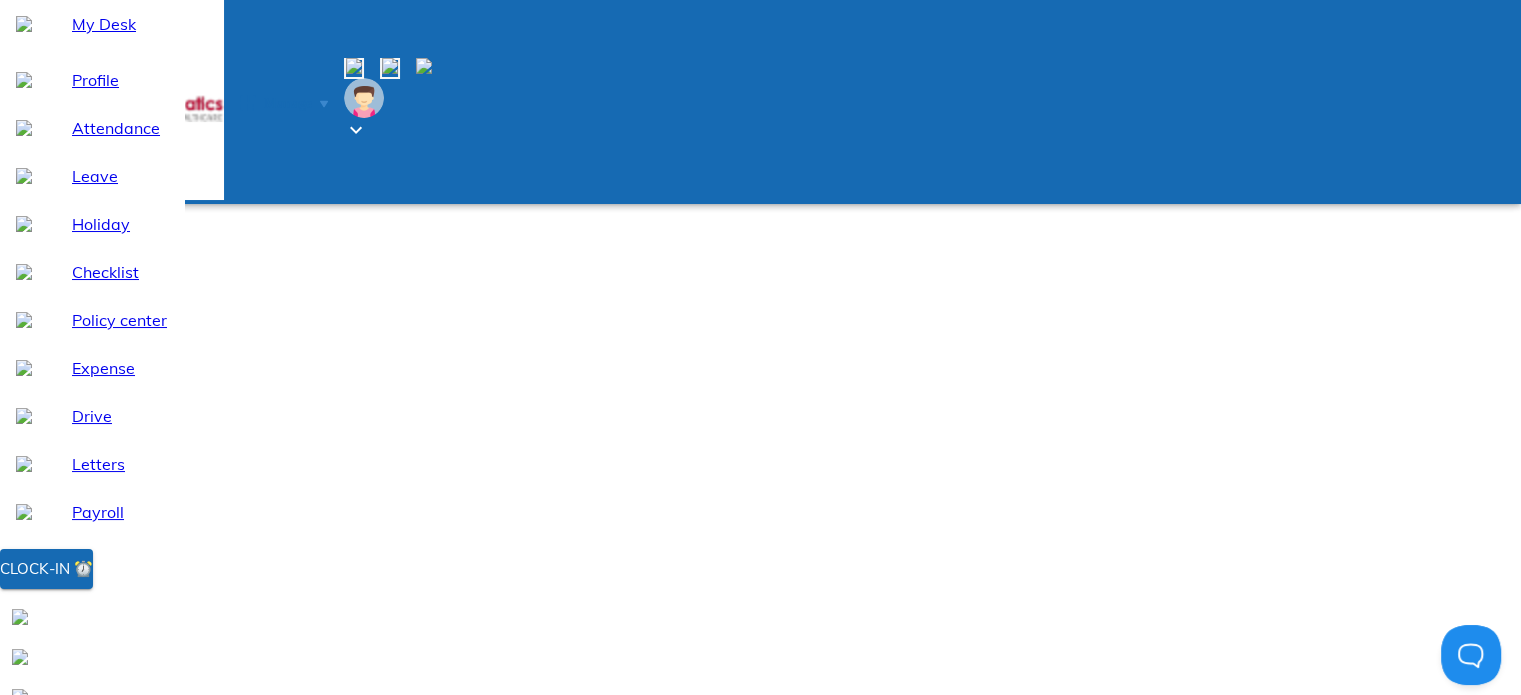 click at bounding box center [50, 1044] 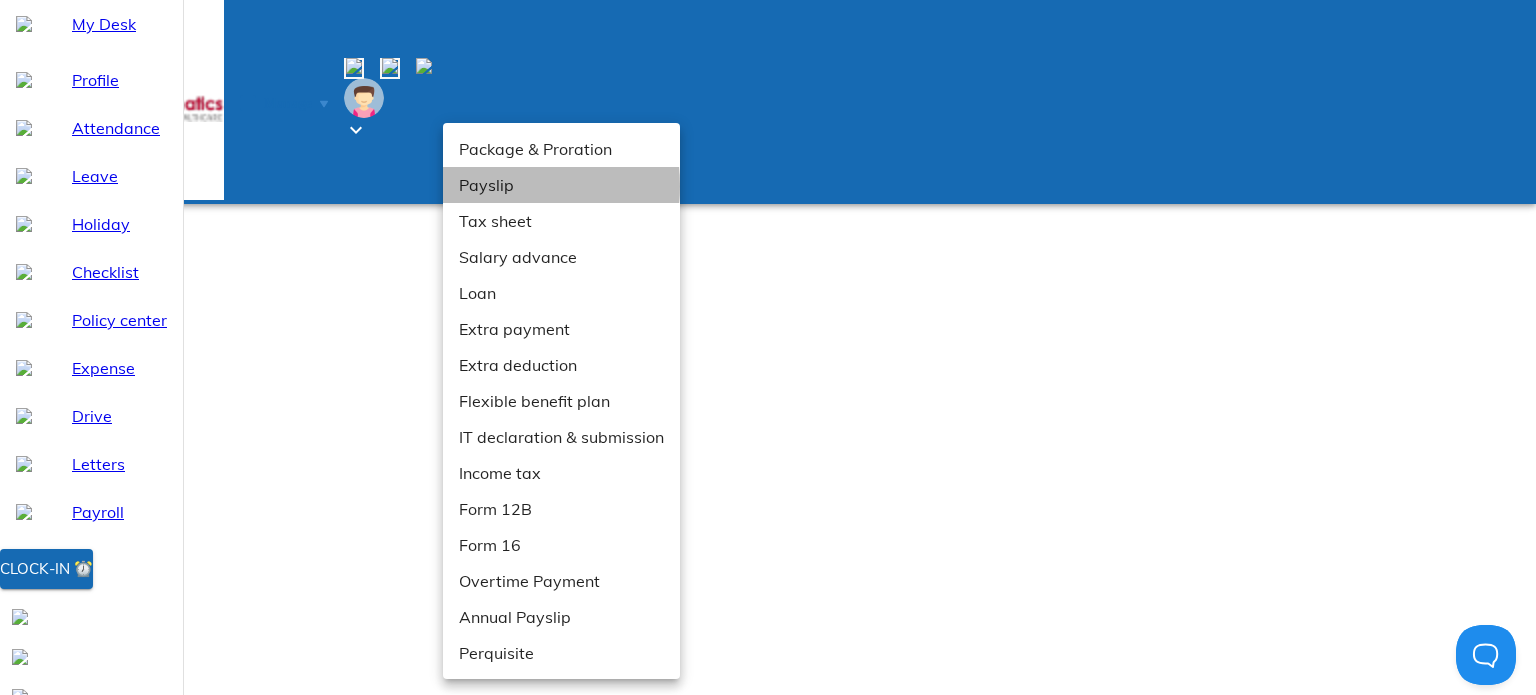 click on "Payslip" at bounding box center (561, 185) 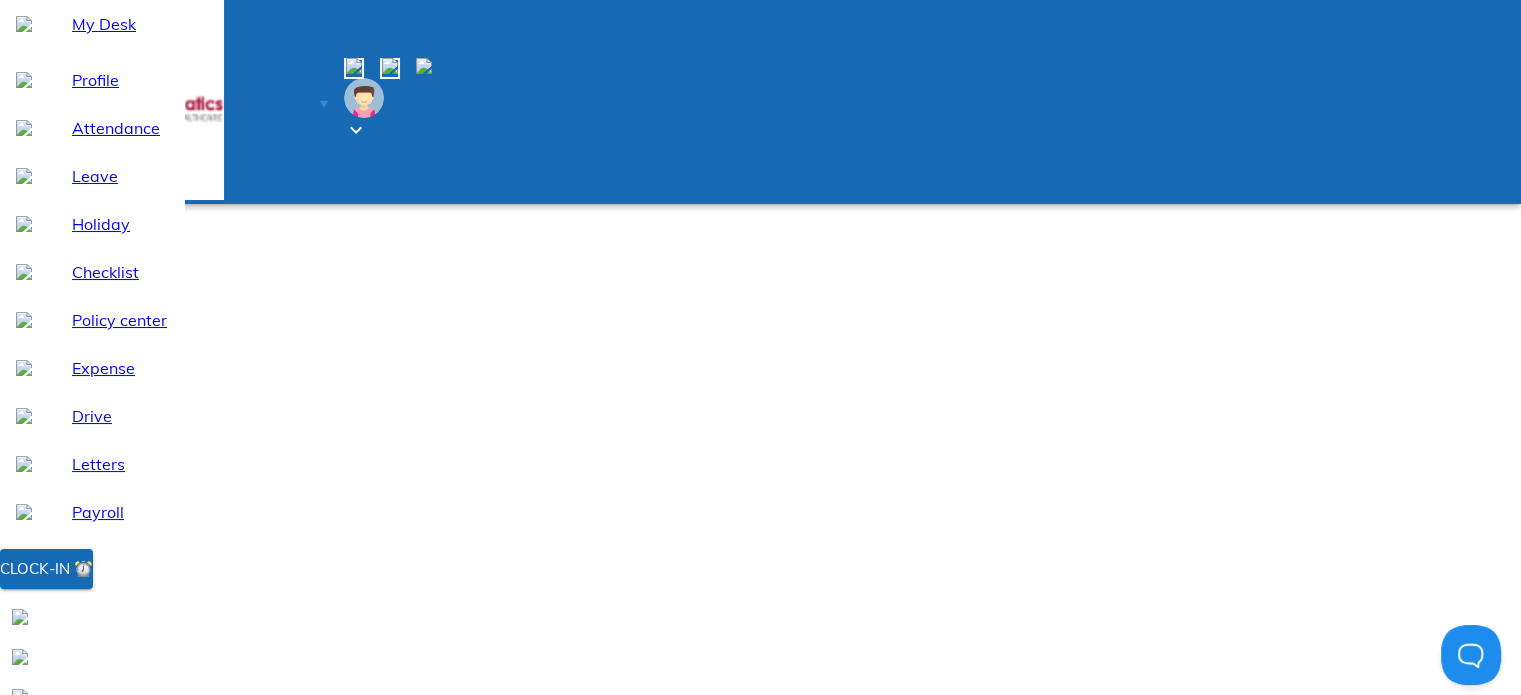 click 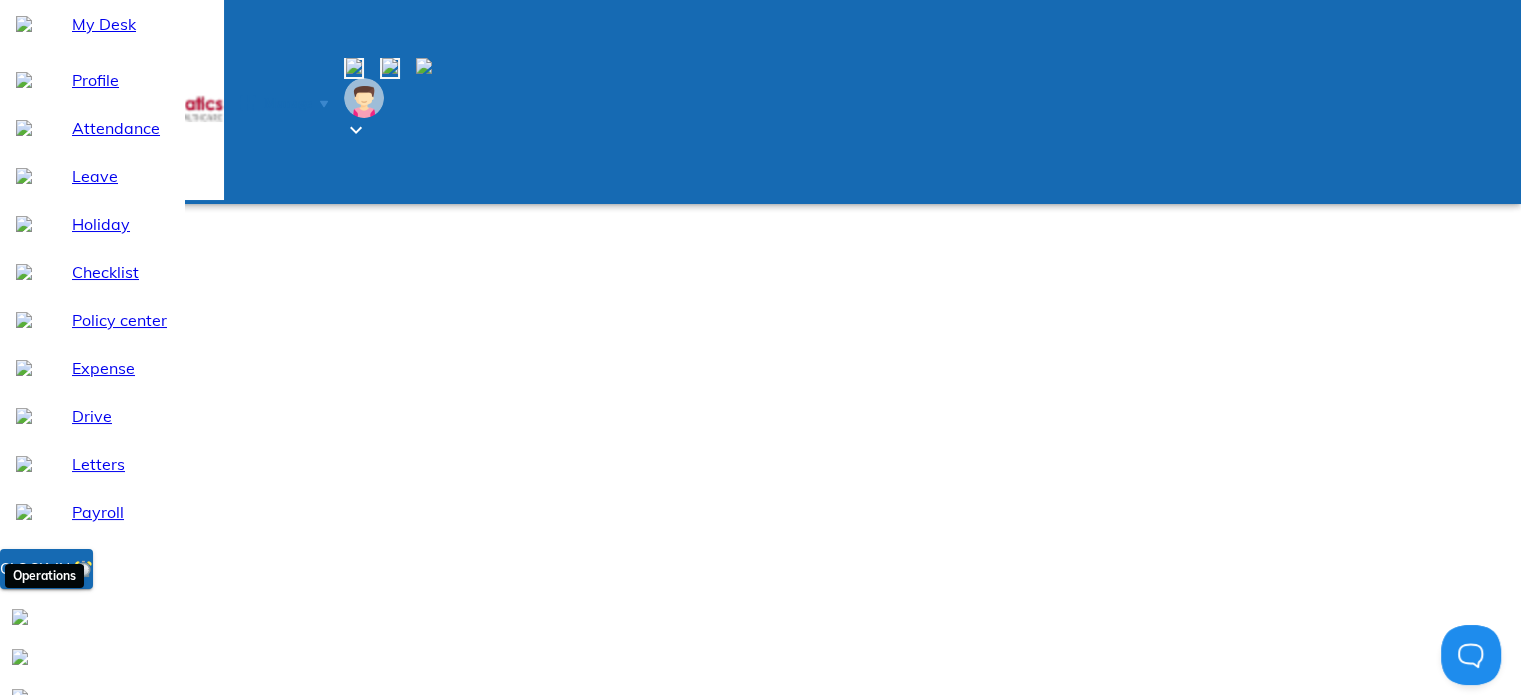 click at bounding box center [20, 737] 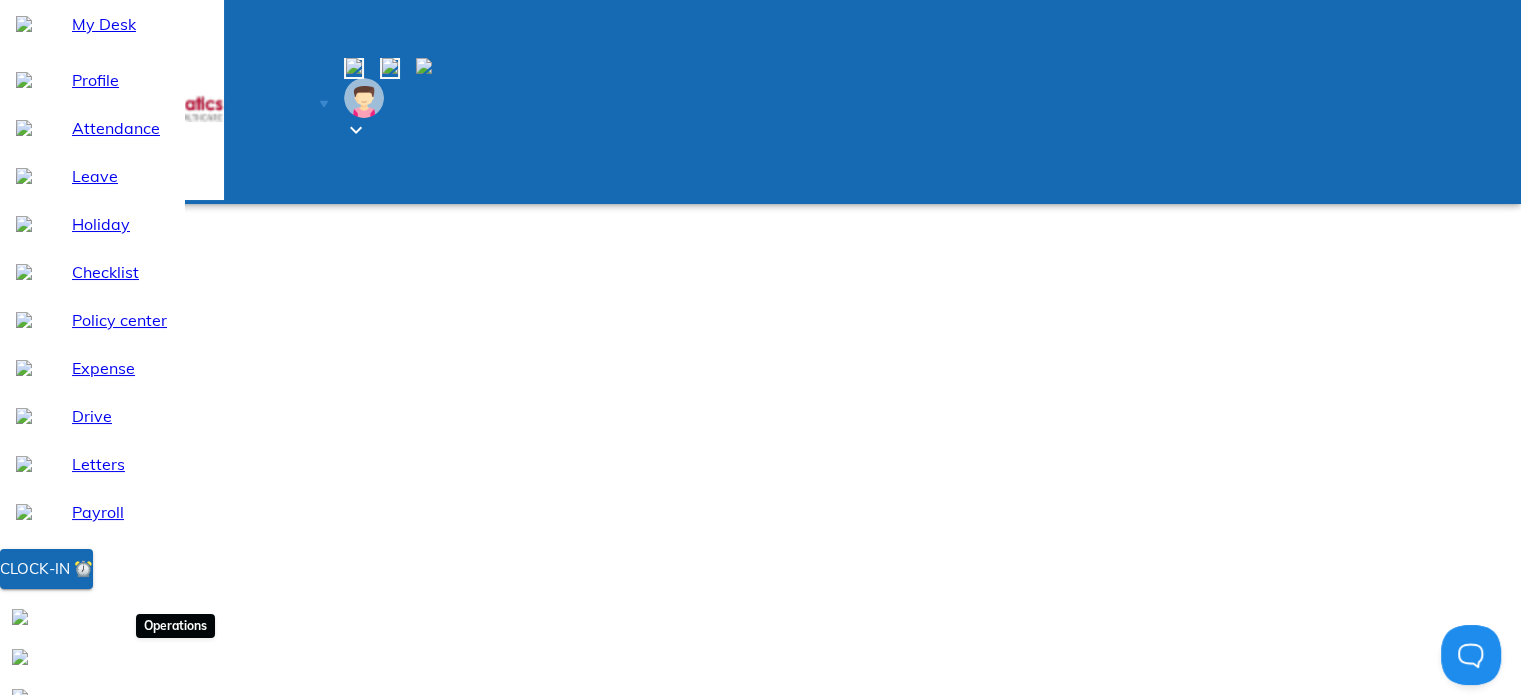 click at bounding box center [20, 737] 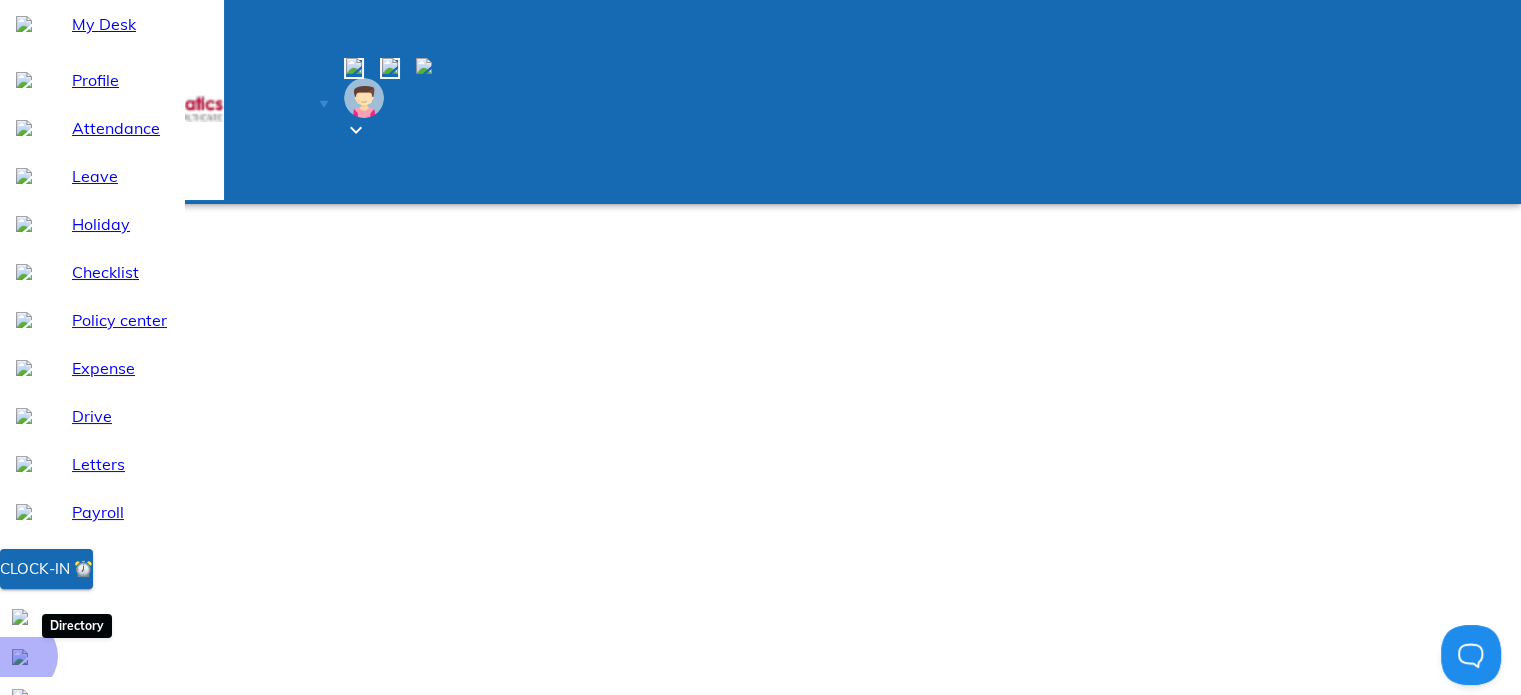 click at bounding box center [20, 657] 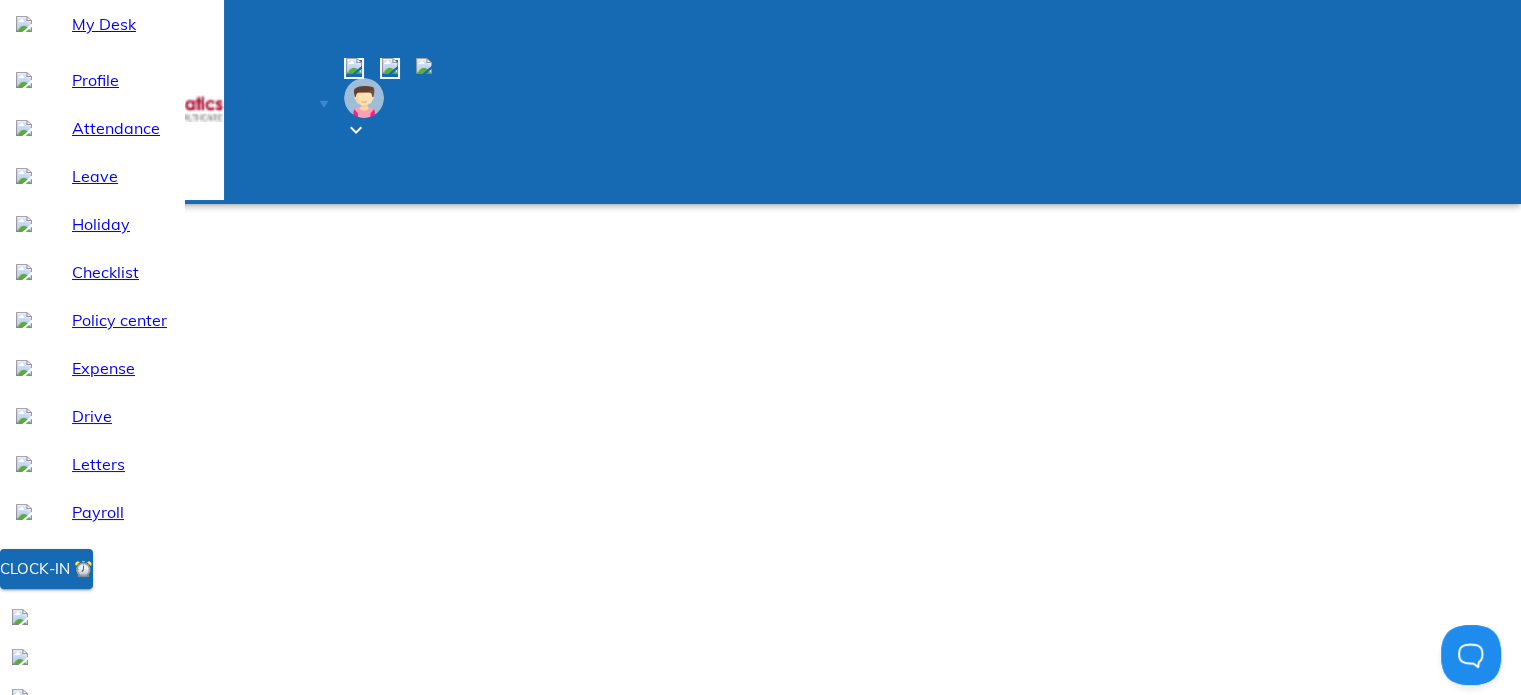 scroll, scrollTop: 608, scrollLeft: 0, axis: vertical 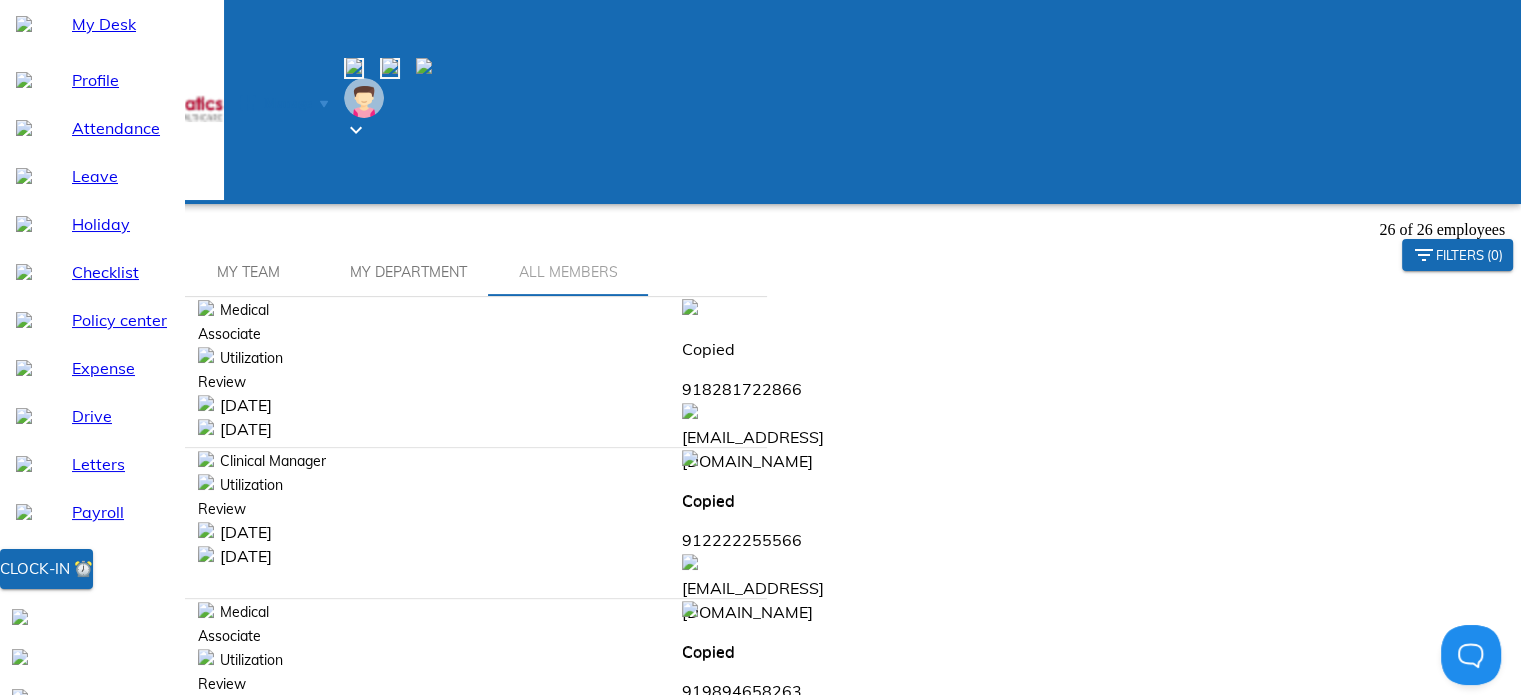 click on "[PERSON_NAME]  V" at bounding box center [98, 1607] 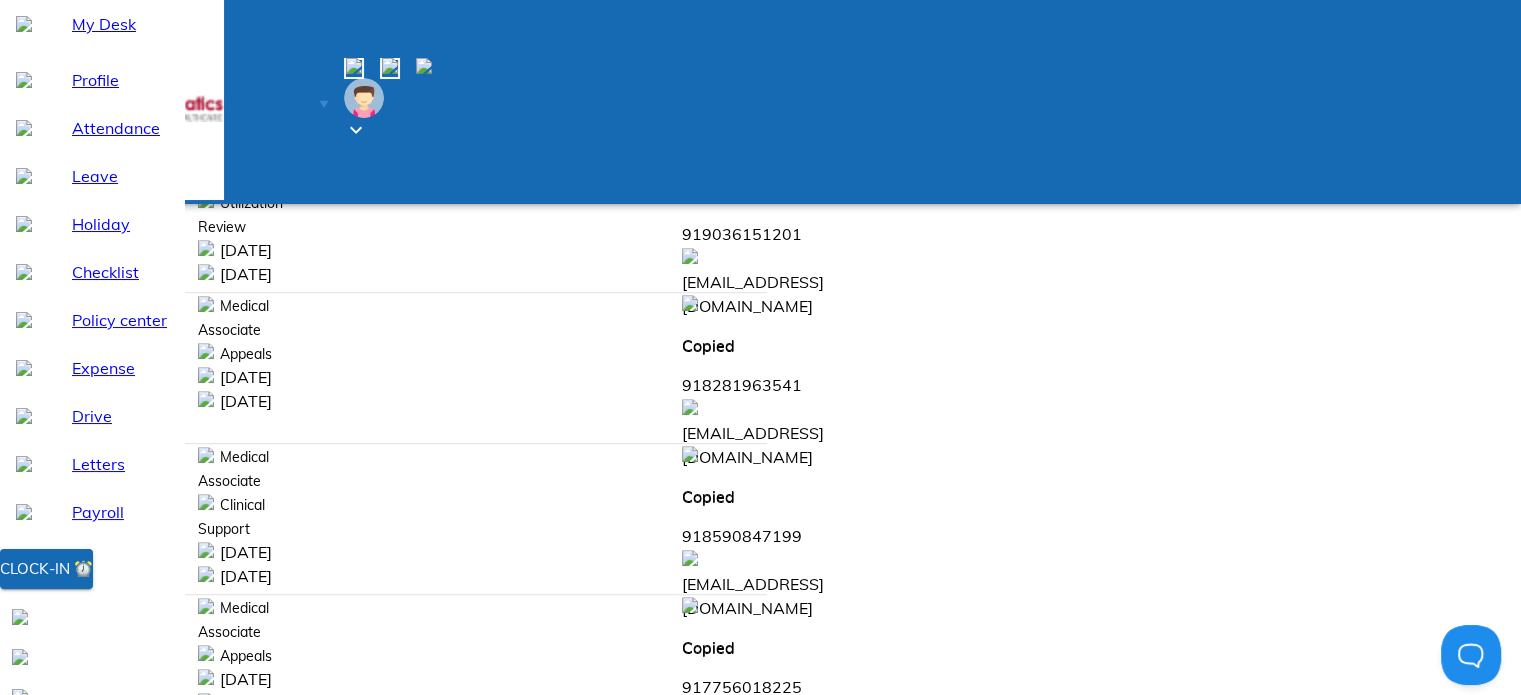 scroll, scrollTop: 1824, scrollLeft: 0, axis: vertical 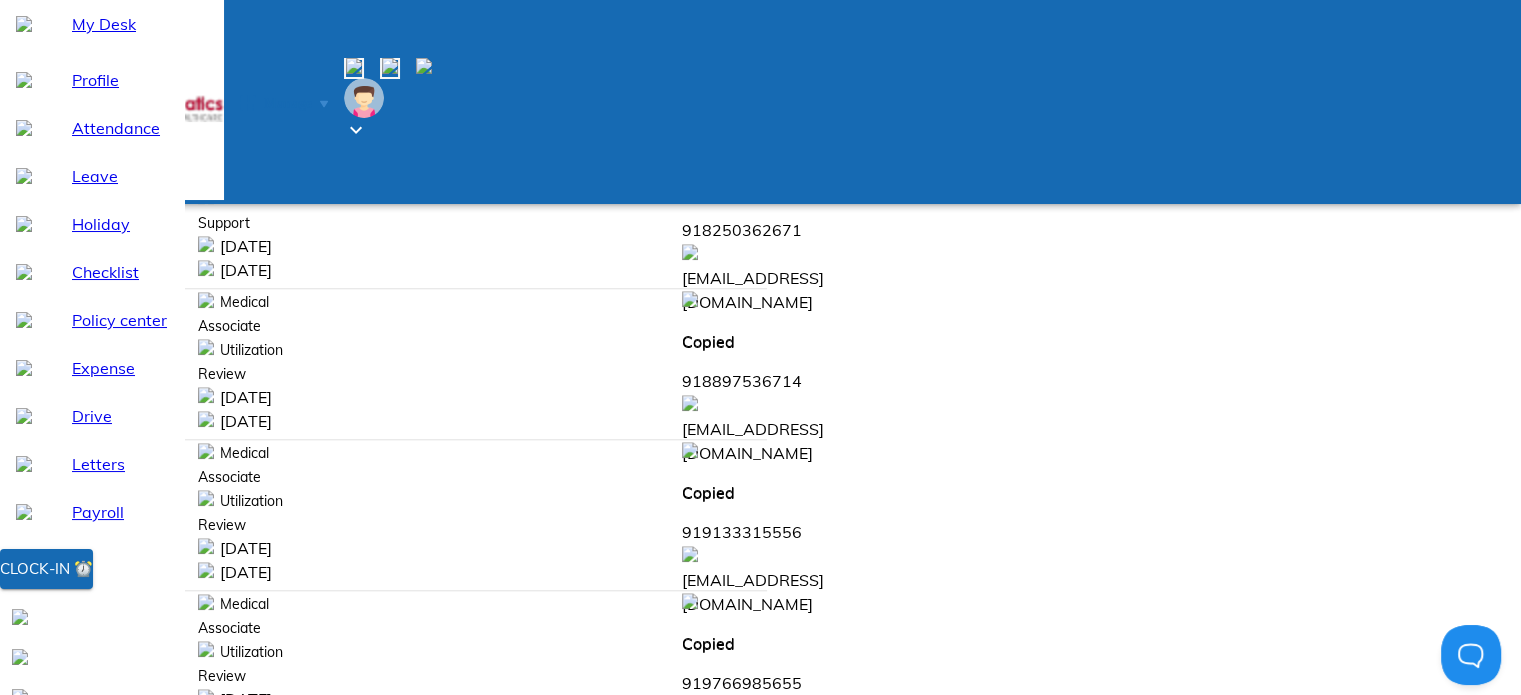 click on "Snigdha" at bounding box center [98, 2203] 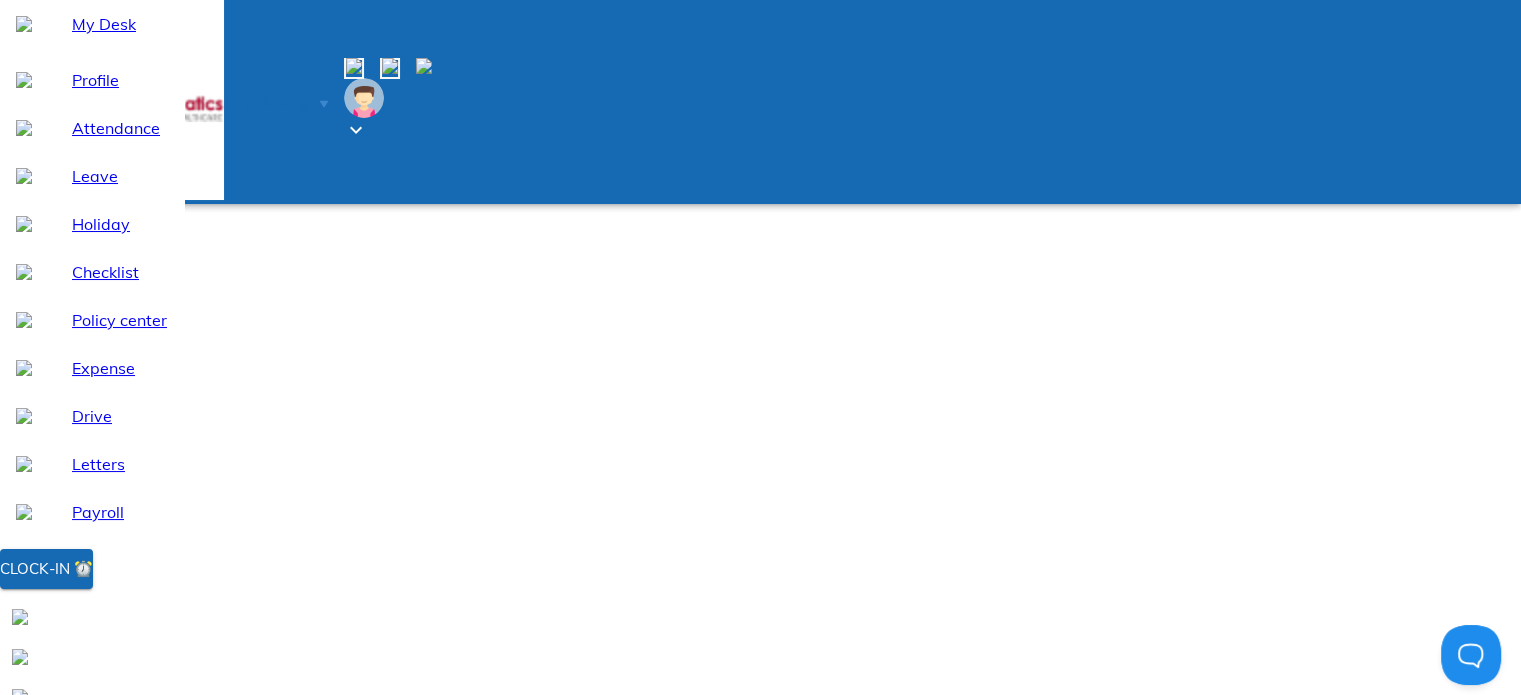 scroll, scrollTop: 0, scrollLeft: 0, axis: both 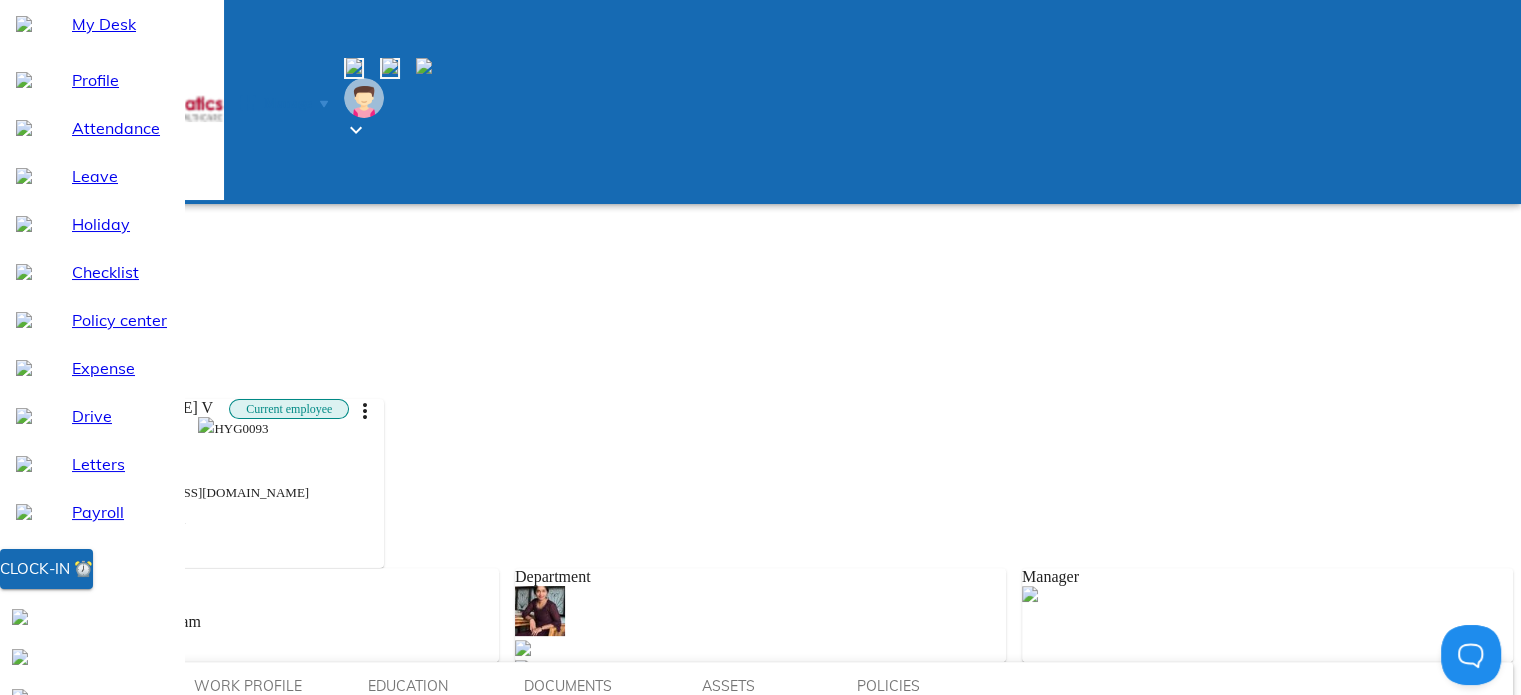 click on "Other Data" at bounding box center (88, 1475) 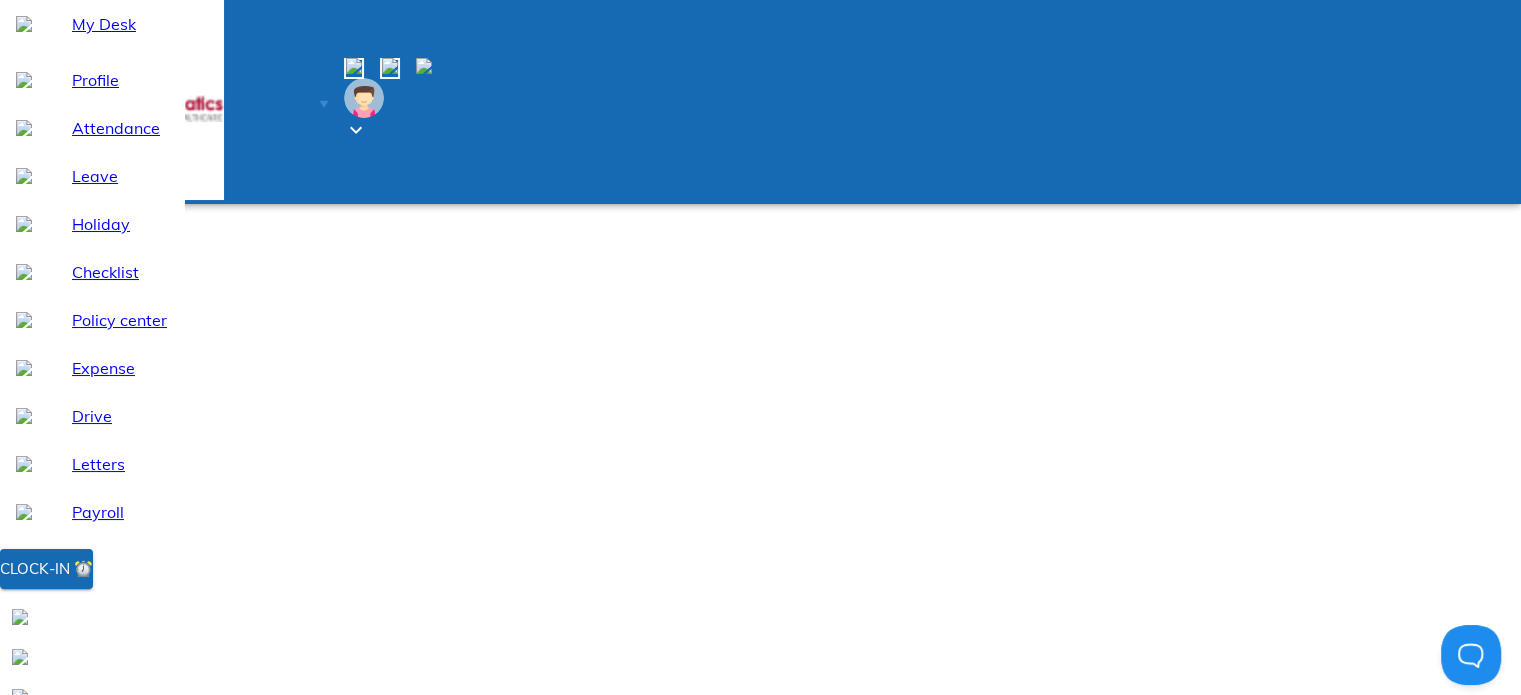 scroll, scrollTop: 0, scrollLeft: 0, axis: both 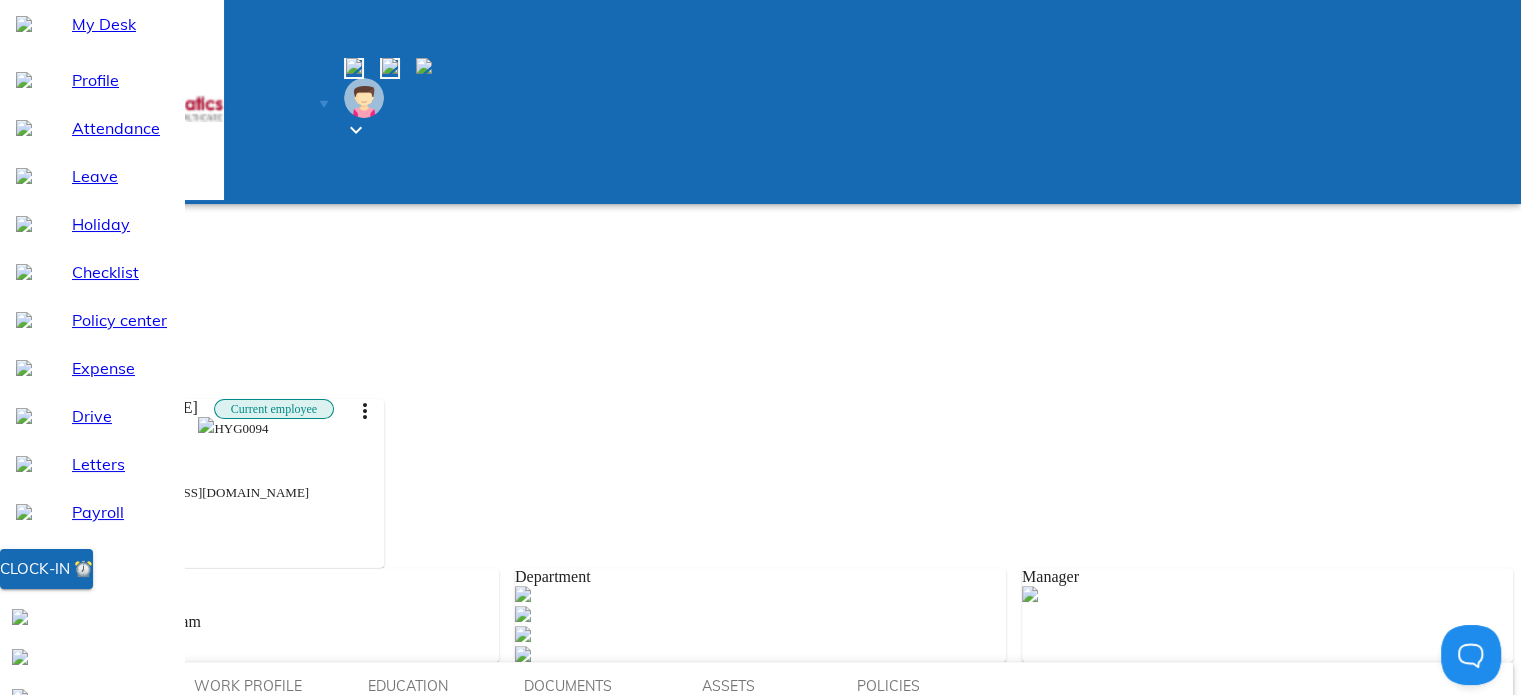click on "Banking" at bounding box center [88, 1259] 